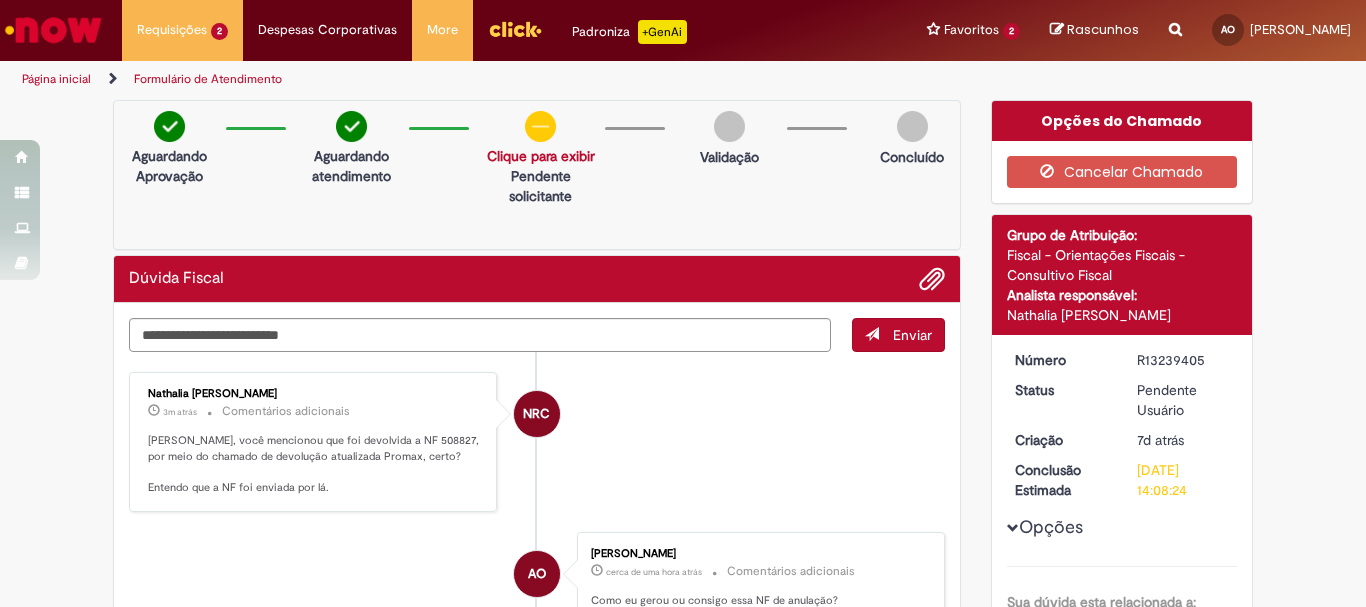 scroll, scrollTop: 0, scrollLeft: 0, axis: both 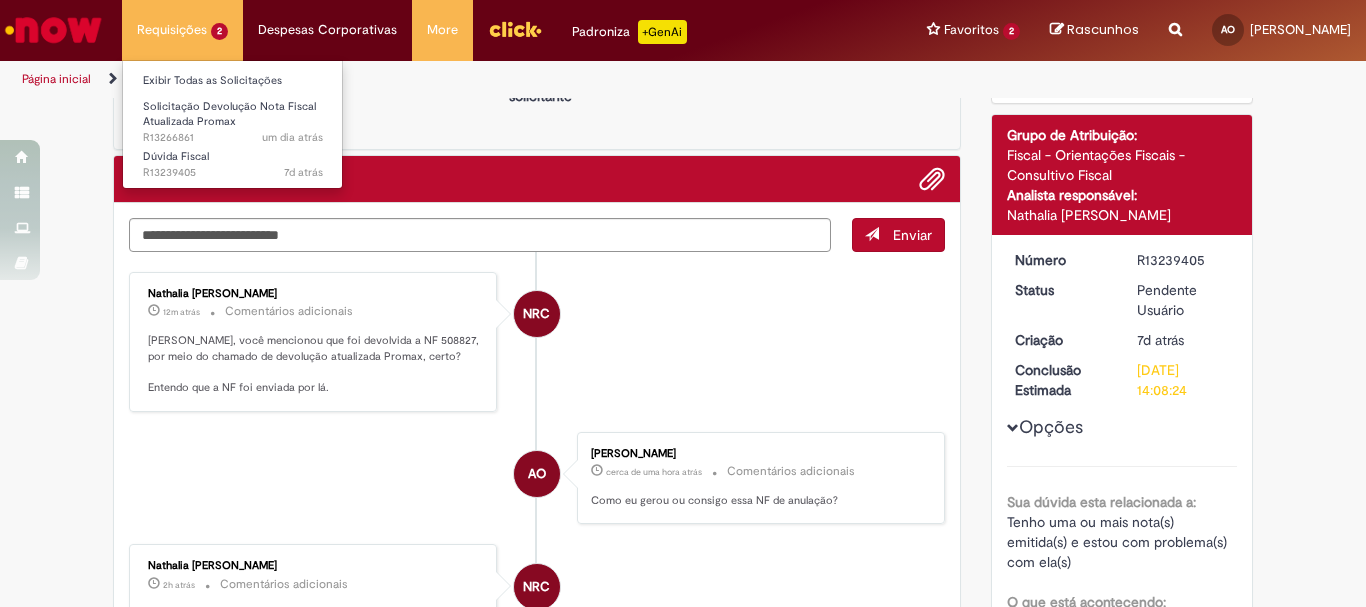 drag, startPoint x: 159, startPoint y: 33, endPoint x: 161, endPoint y: 18, distance: 15.132746 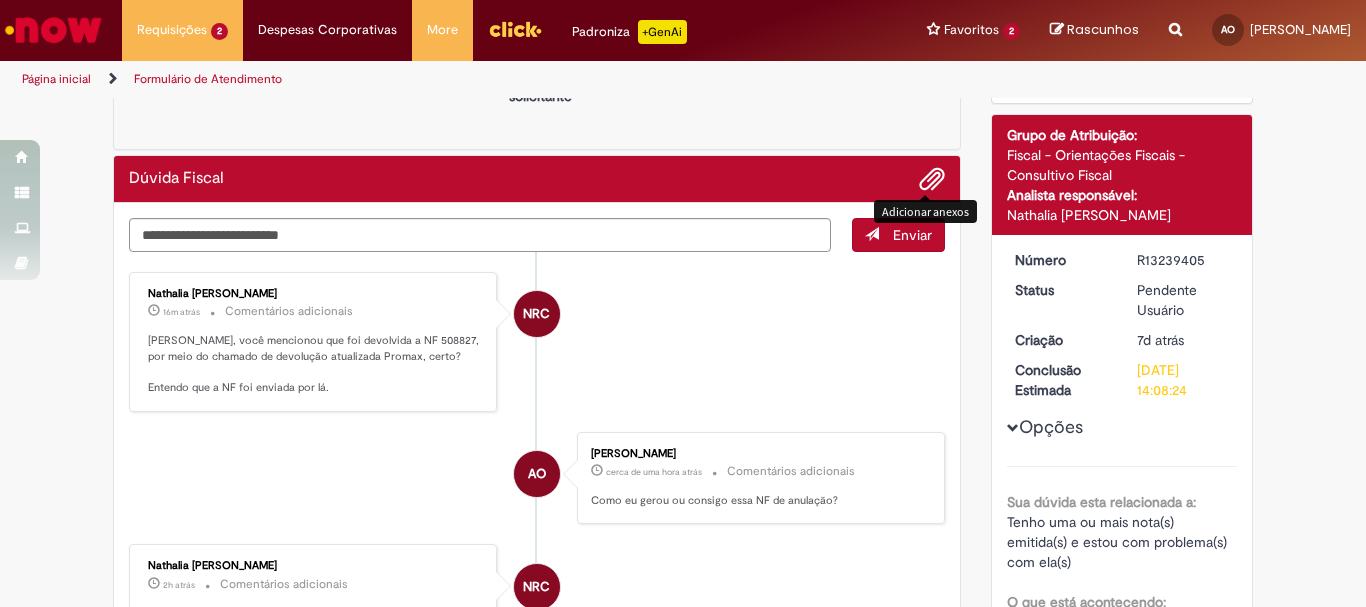 click at bounding box center [932, 180] 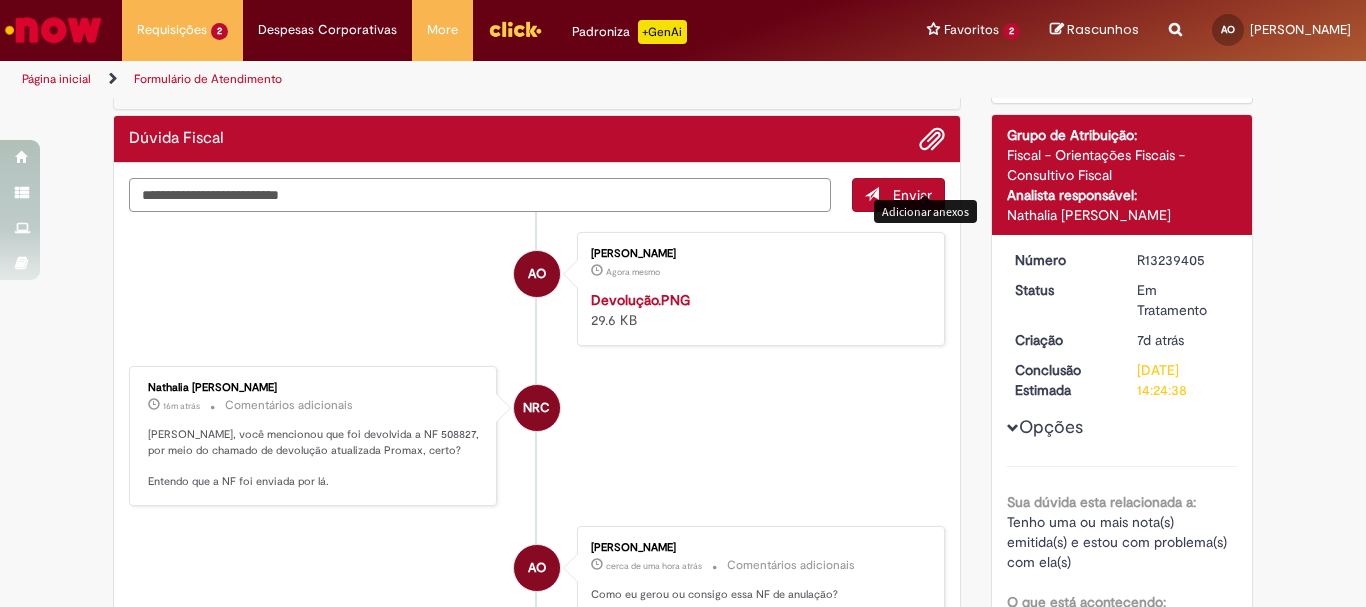 click at bounding box center (480, 195) 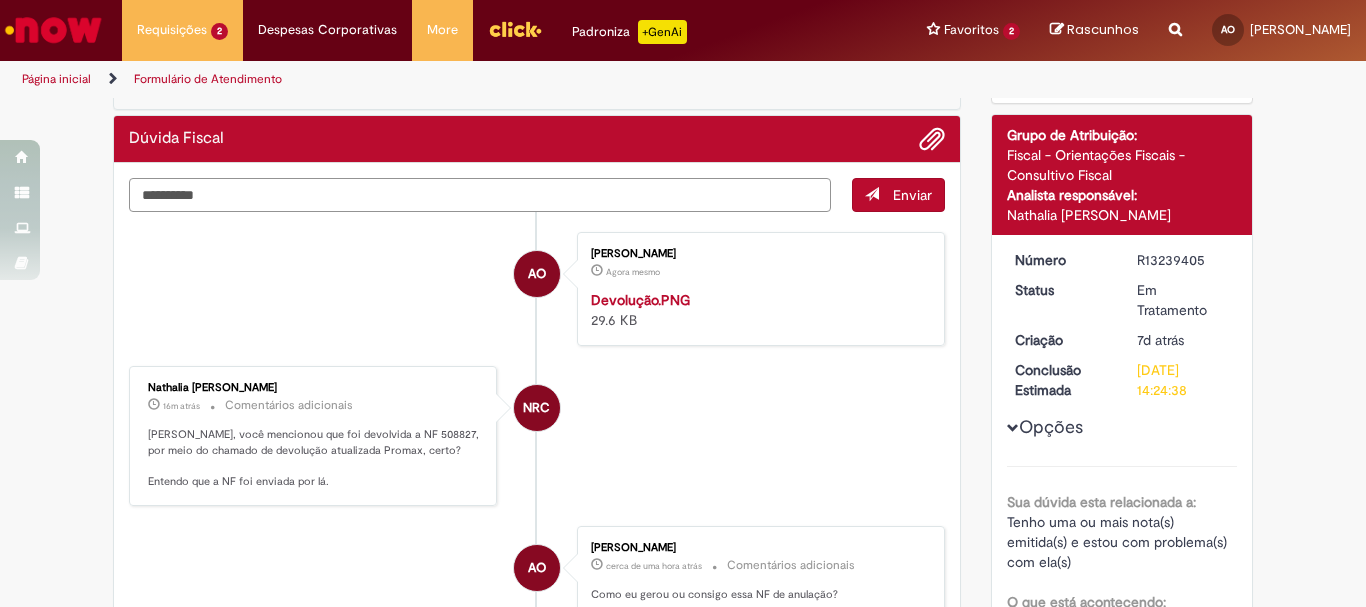 type on "**********" 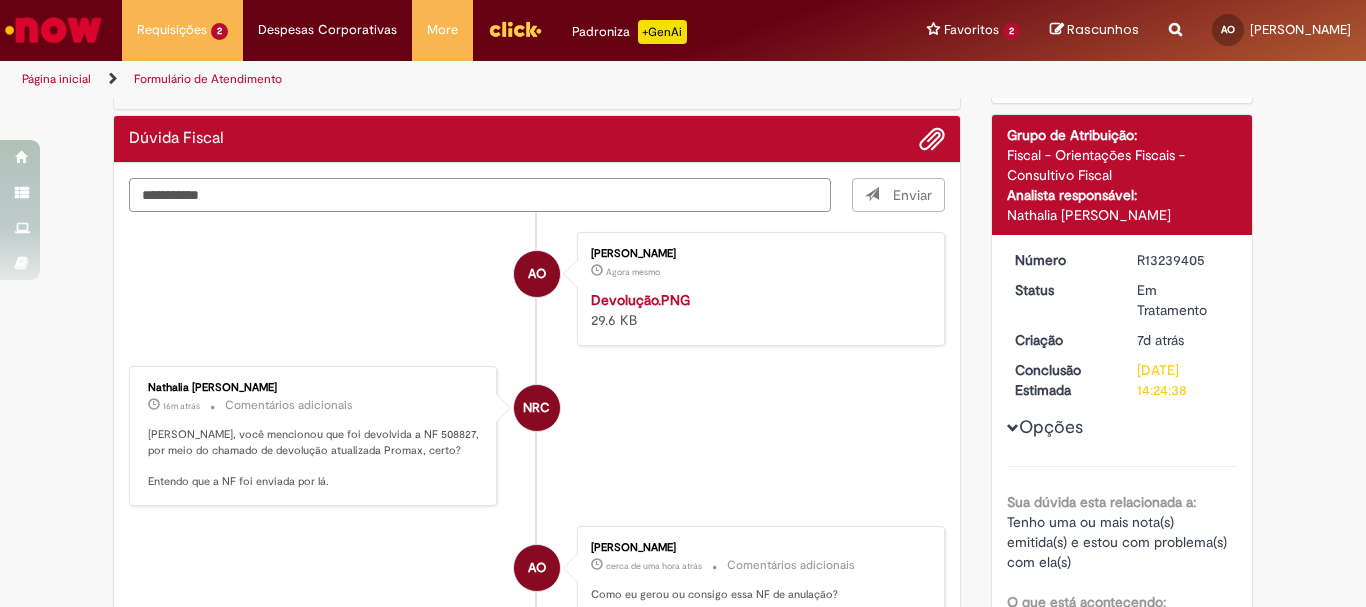 type 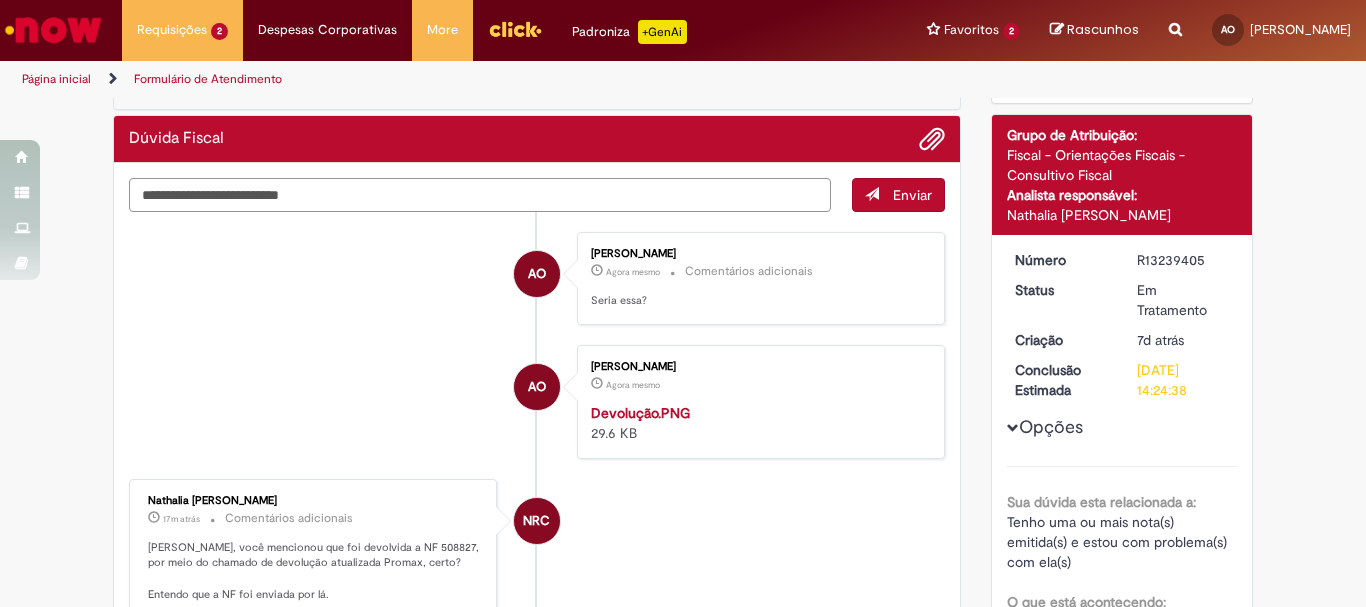 scroll, scrollTop: 0, scrollLeft: 0, axis: both 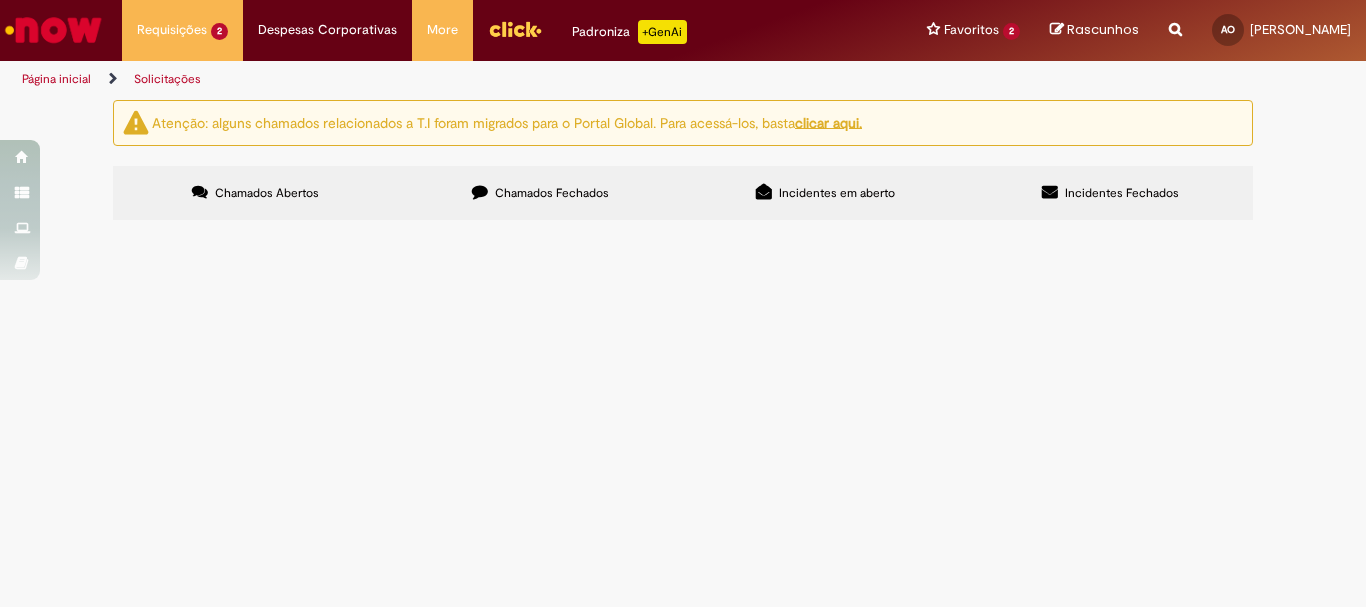 click on "Chamados Fechados" at bounding box center (552, 193) 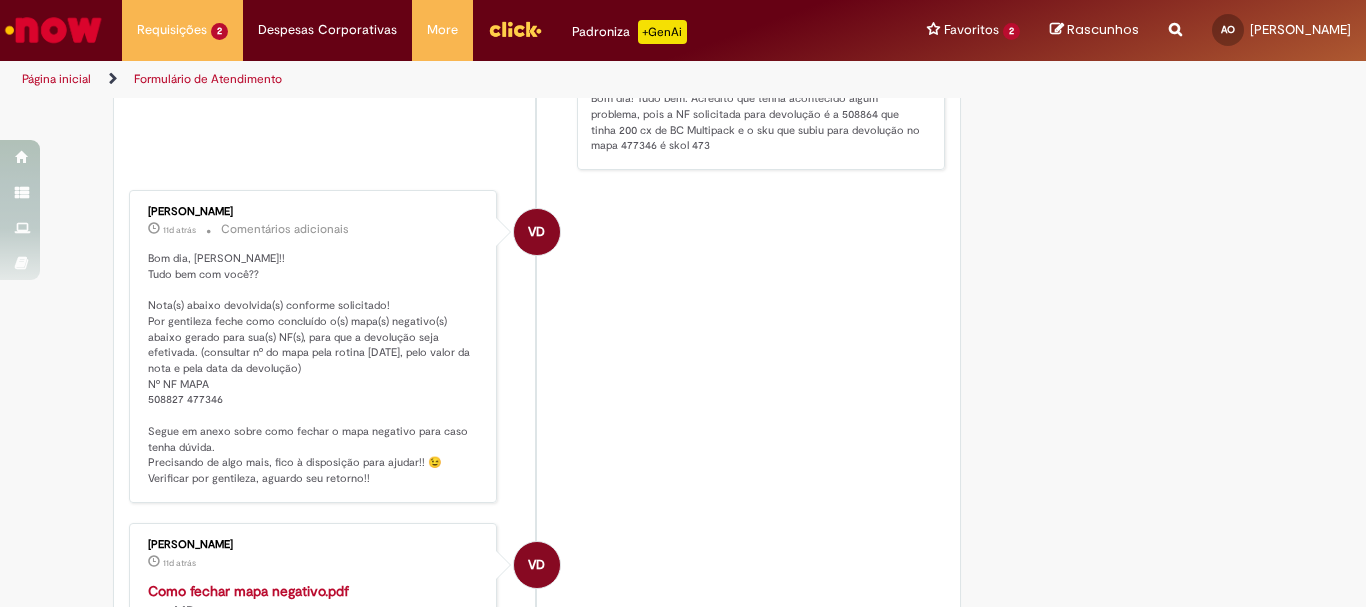 scroll, scrollTop: 2015, scrollLeft: 0, axis: vertical 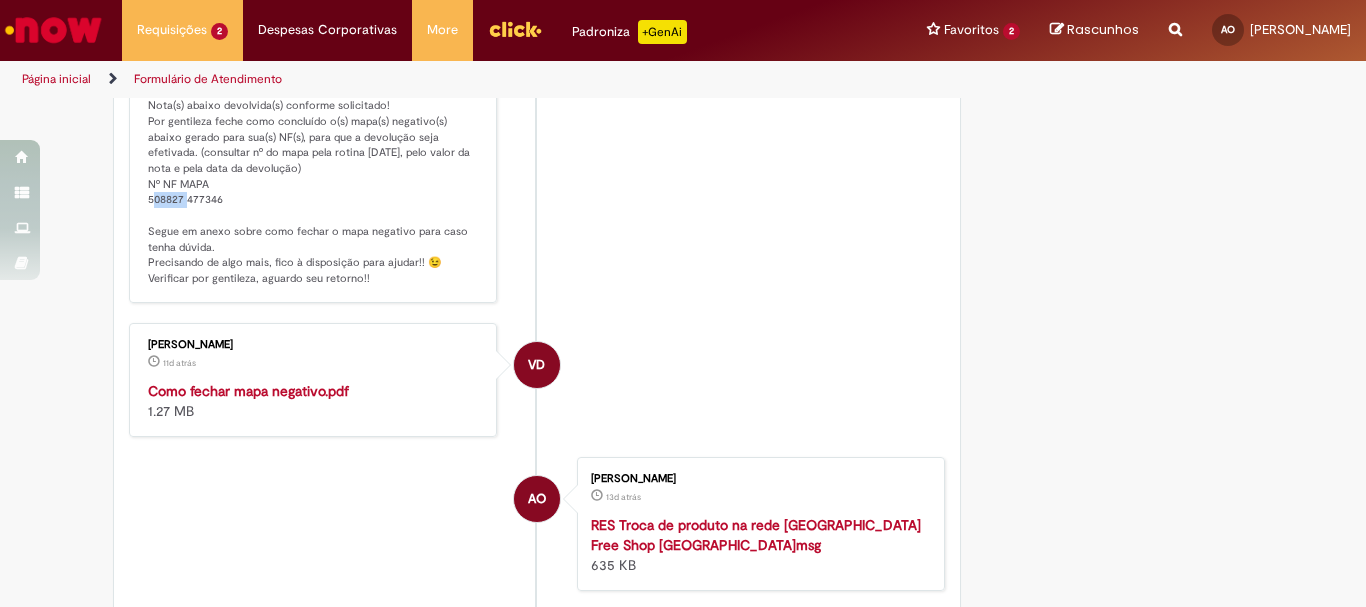 drag, startPoint x: 217, startPoint y: 396, endPoint x: 182, endPoint y: 393, distance: 35.128338 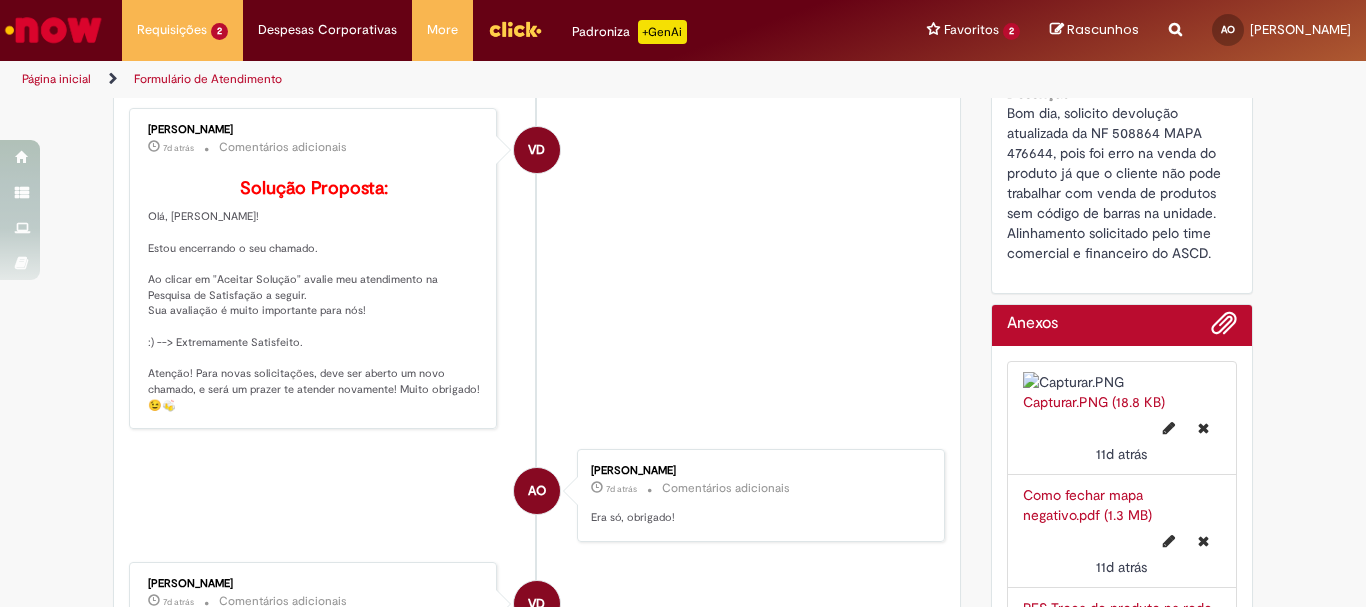 scroll, scrollTop: 0, scrollLeft: 0, axis: both 